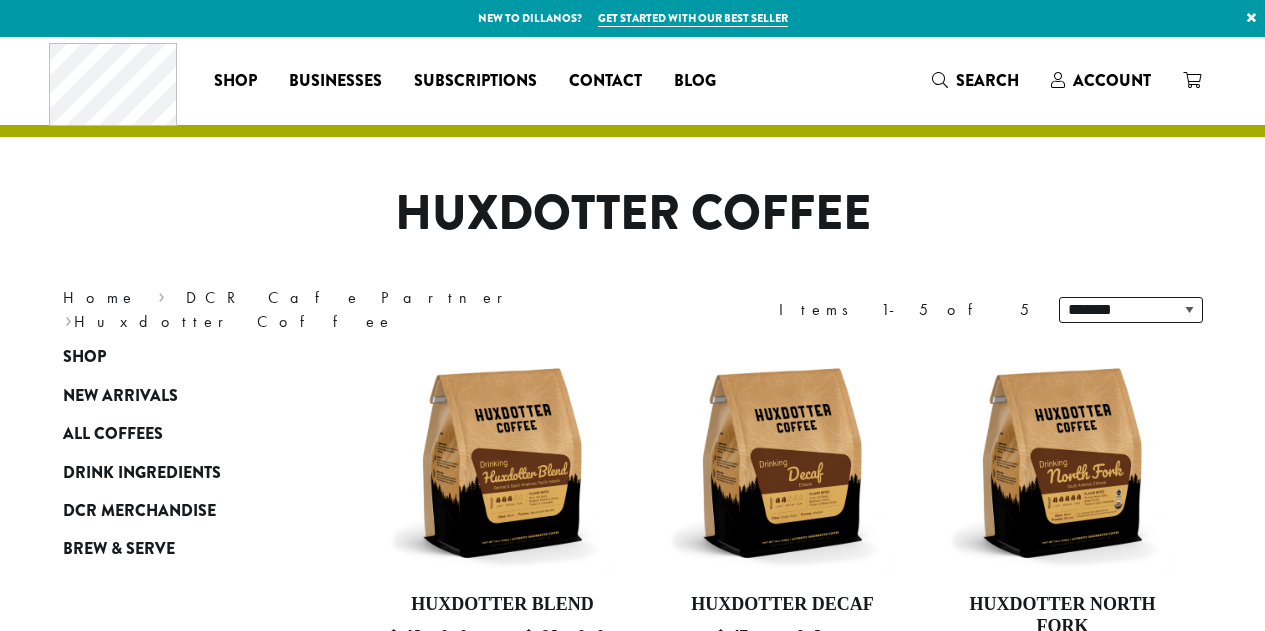 scroll, scrollTop: 0, scrollLeft: 0, axis: both 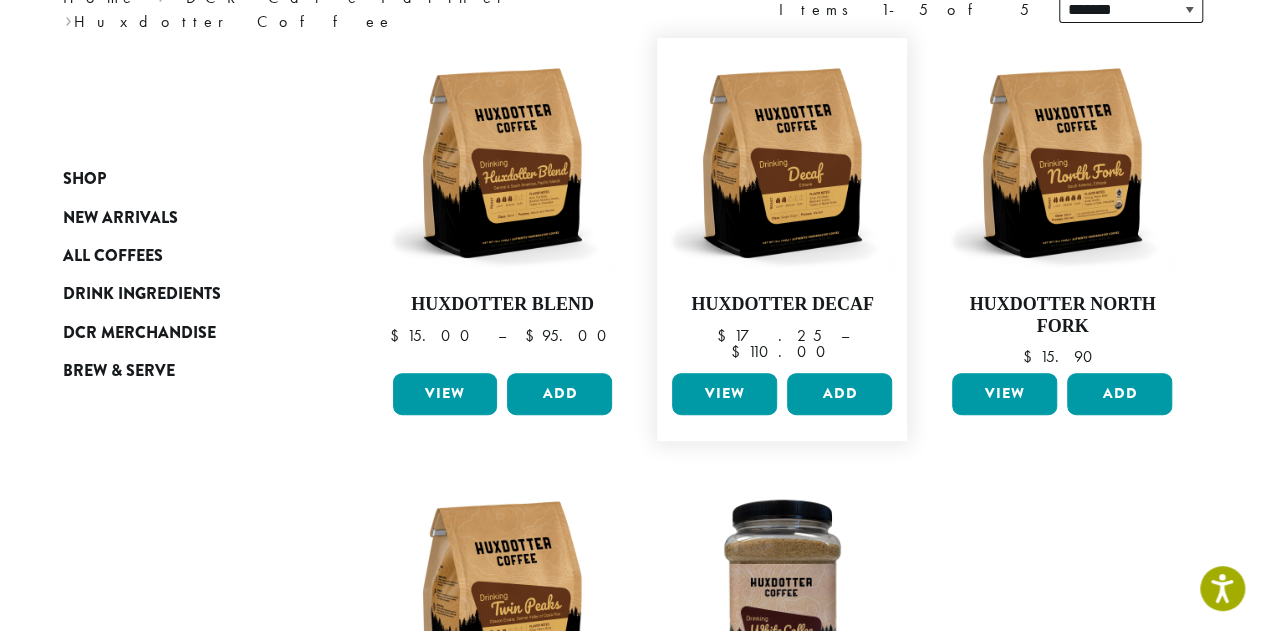 click on "View" at bounding box center (724, 394) 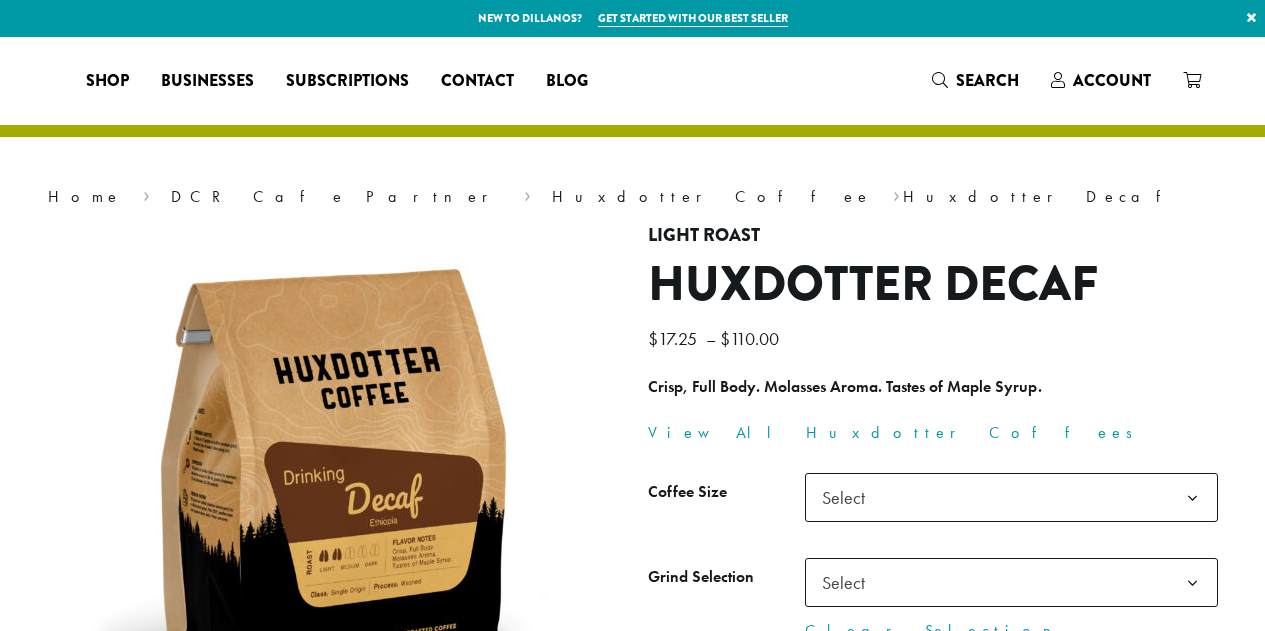 scroll, scrollTop: 0, scrollLeft: 0, axis: both 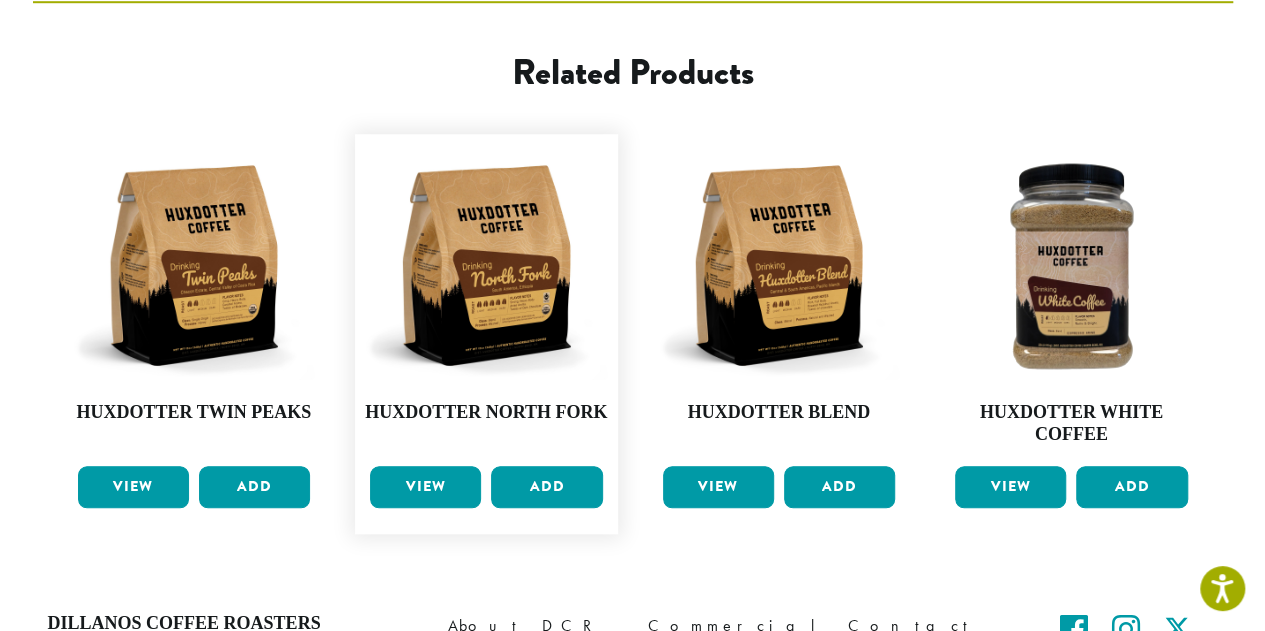 click on "View" at bounding box center [425, 487] 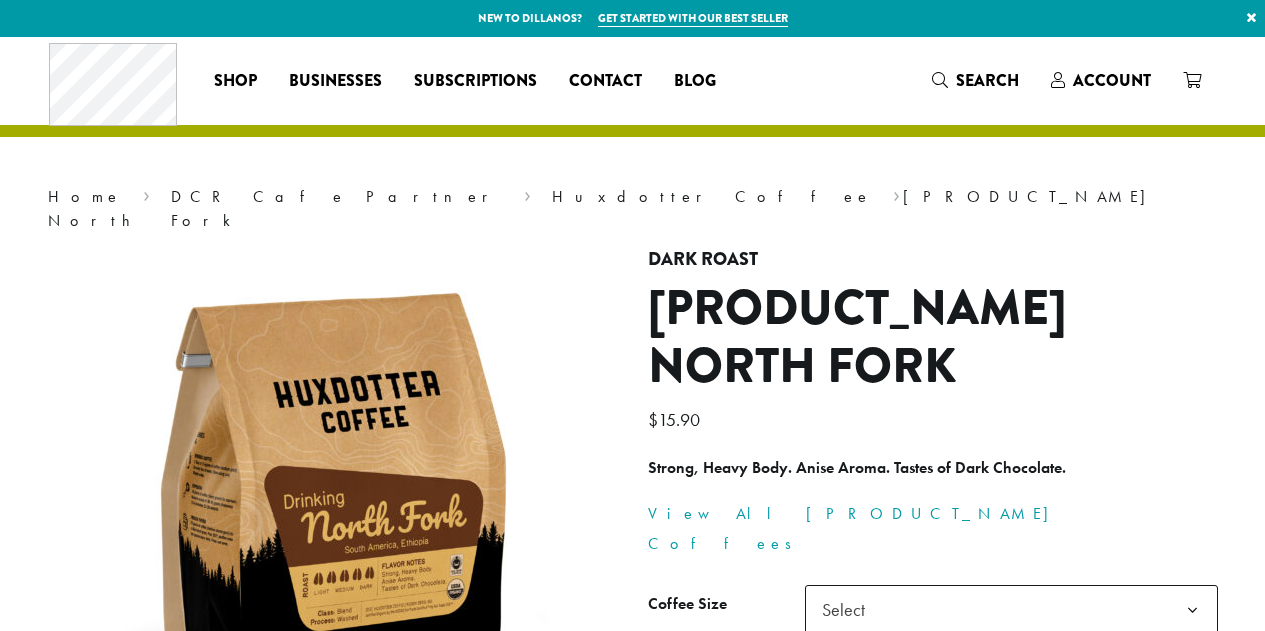 scroll, scrollTop: 0, scrollLeft: 0, axis: both 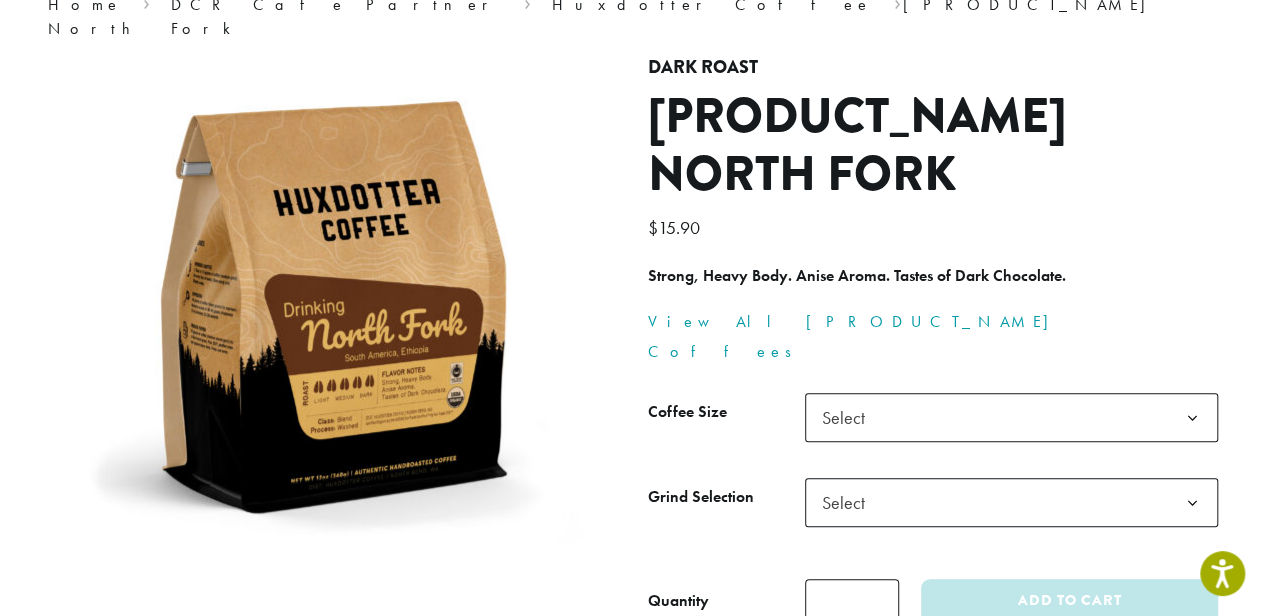 click on "Select" 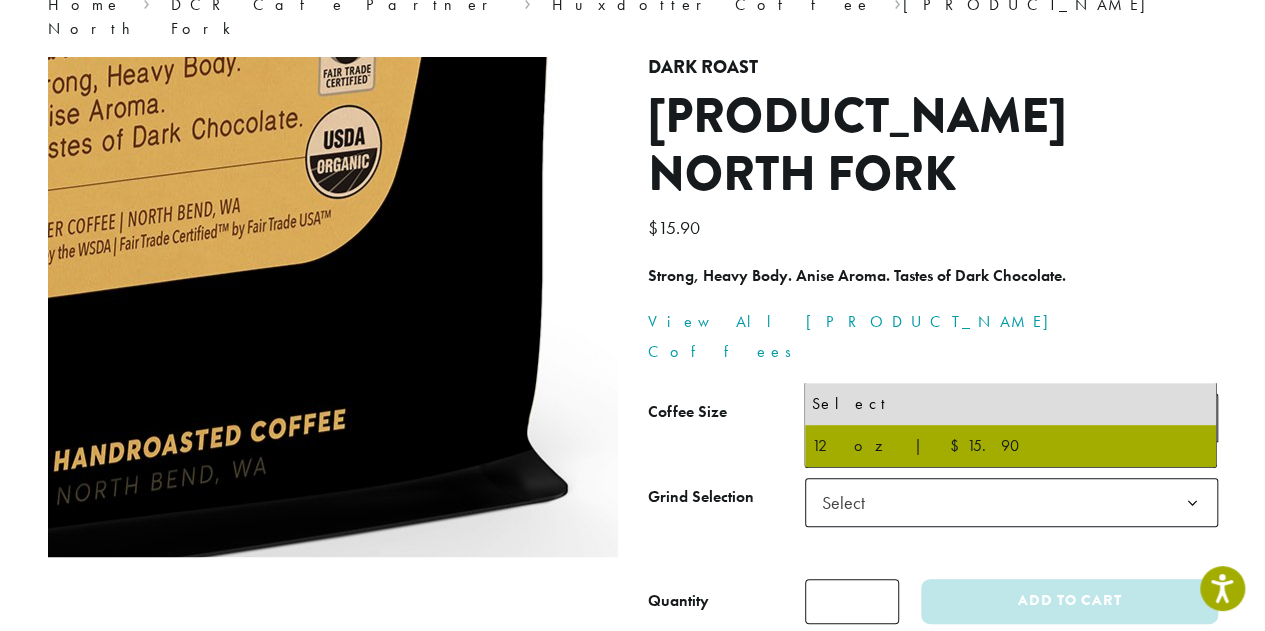 click at bounding box center [-196, -245] 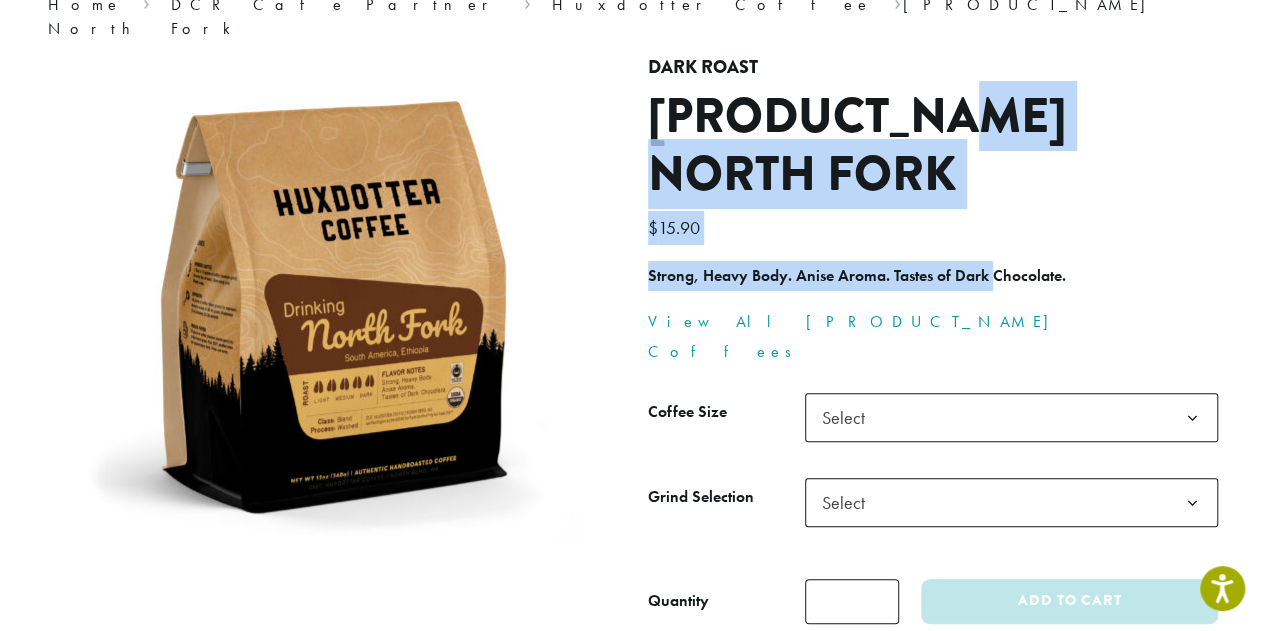 drag, startPoint x: 990, startPoint y: 239, endPoint x: 989, endPoint y: 61, distance: 178.0028 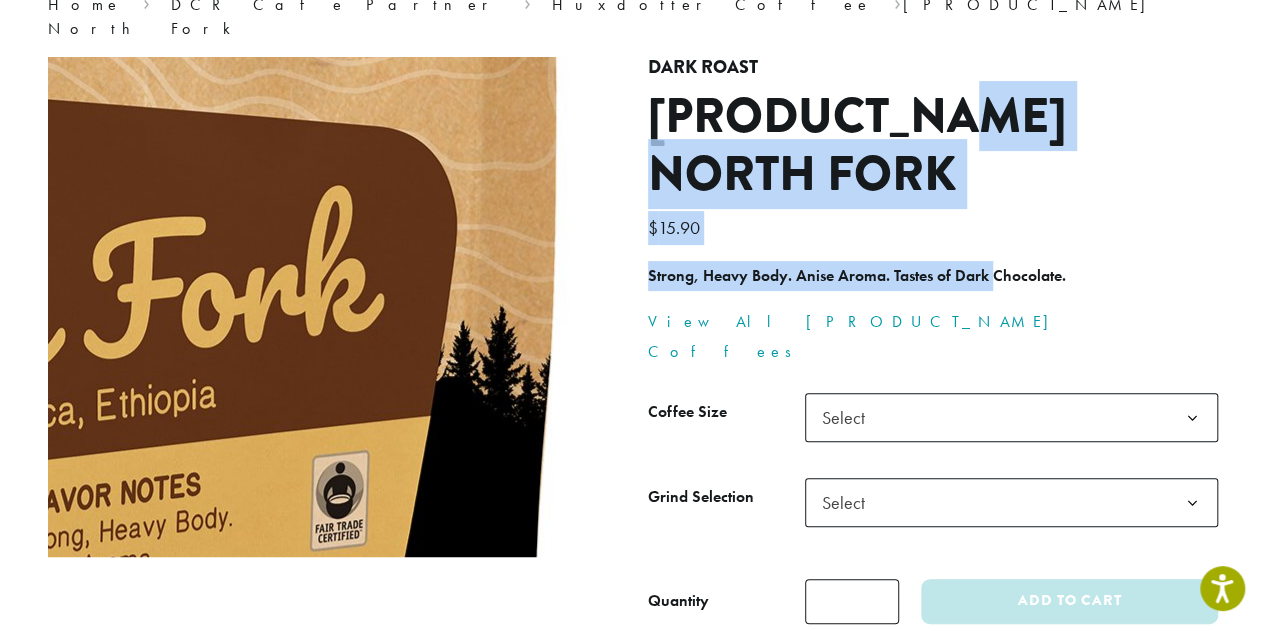 click at bounding box center (-204, 210) 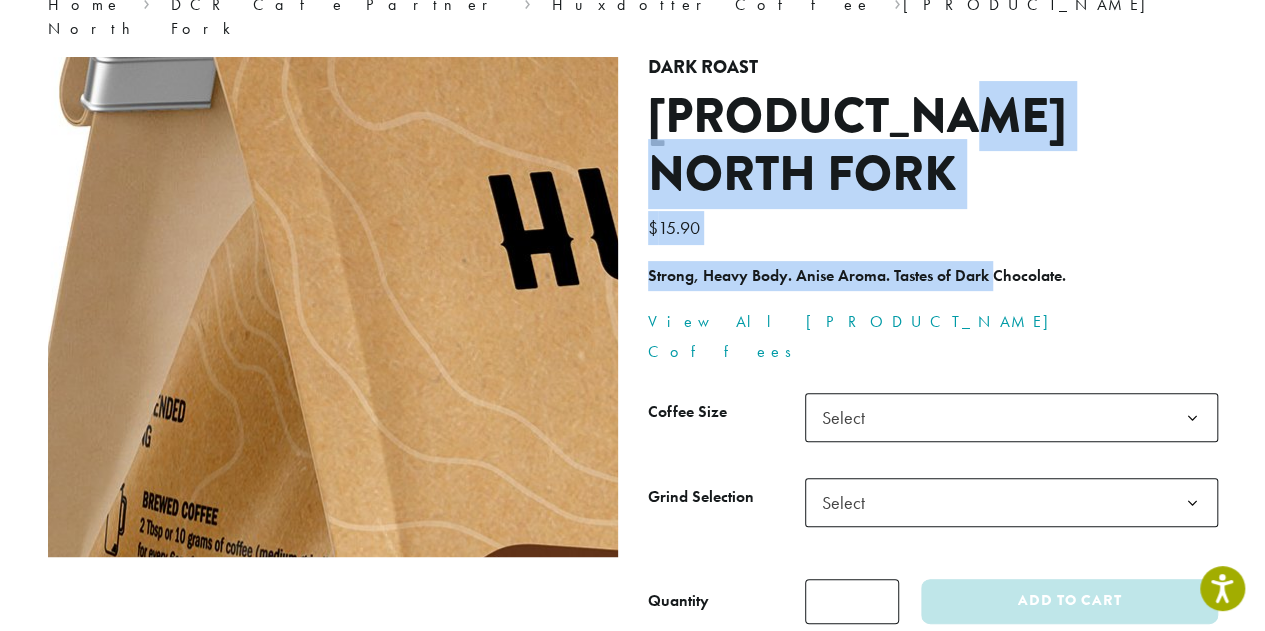 click at bounding box center [751, 690] 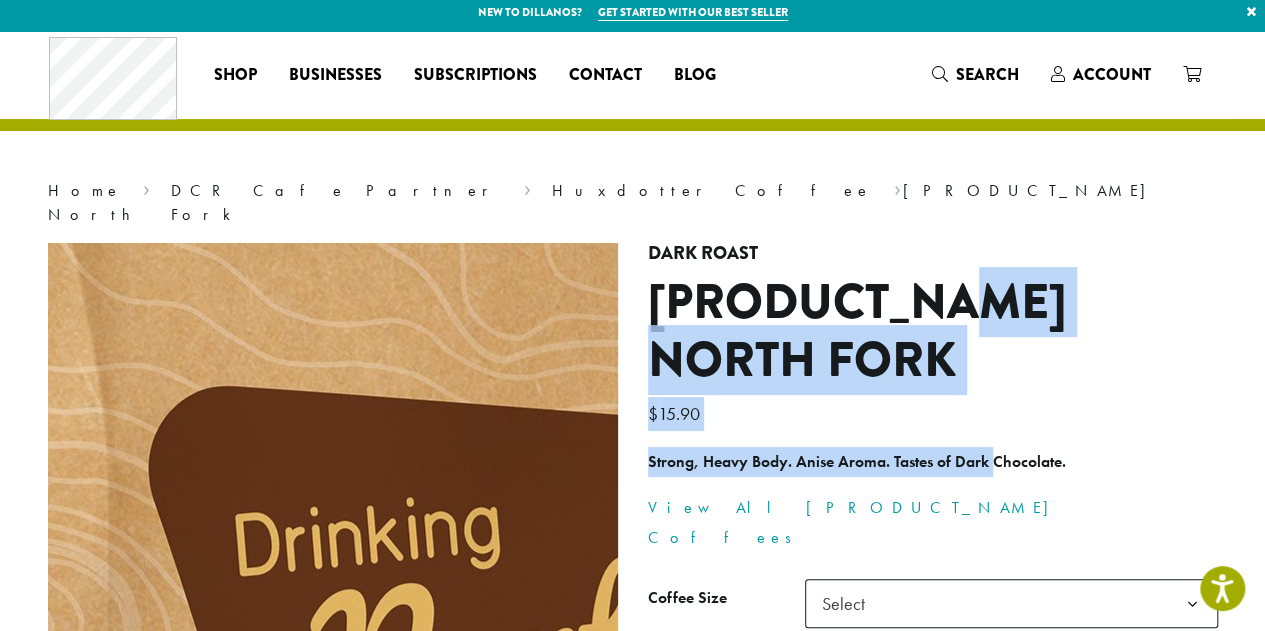 scroll, scrollTop: 0, scrollLeft: 0, axis: both 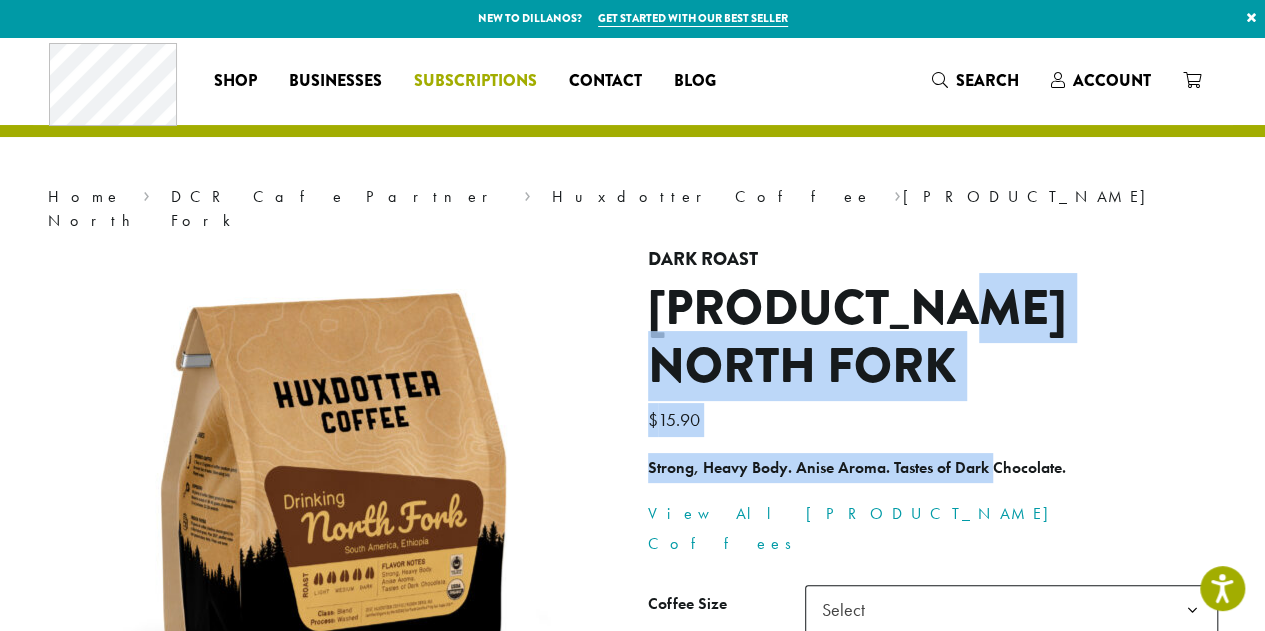 click on "Subscriptions" at bounding box center [475, 81] 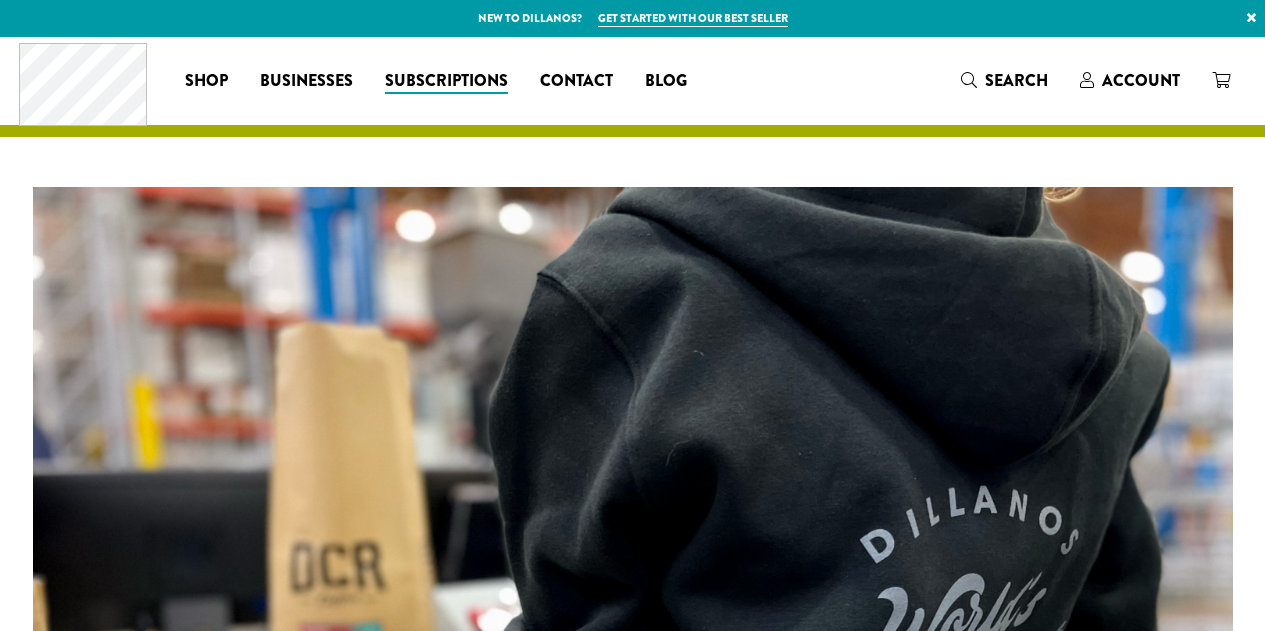 scroll, scrollTop: 0, scrollLeft: 0, axis: both 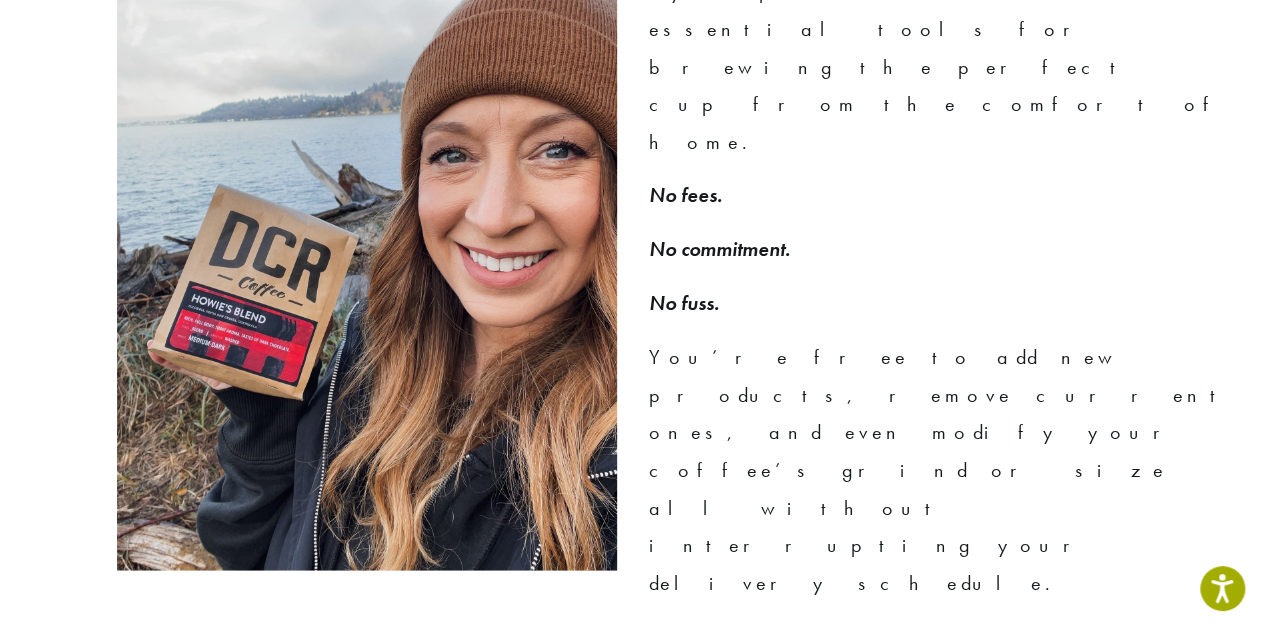 click on "View Coffees" at bounding box center (793, 679) 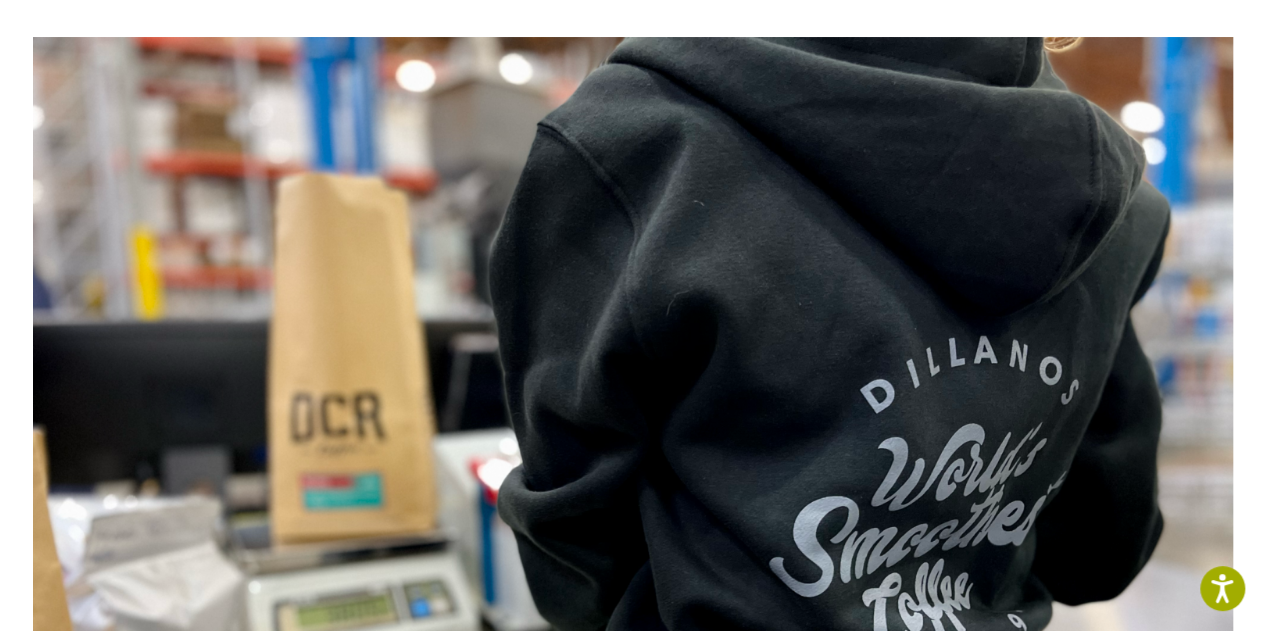 scroll, scrollTop: 0, scrollLeft: 0, axis: both 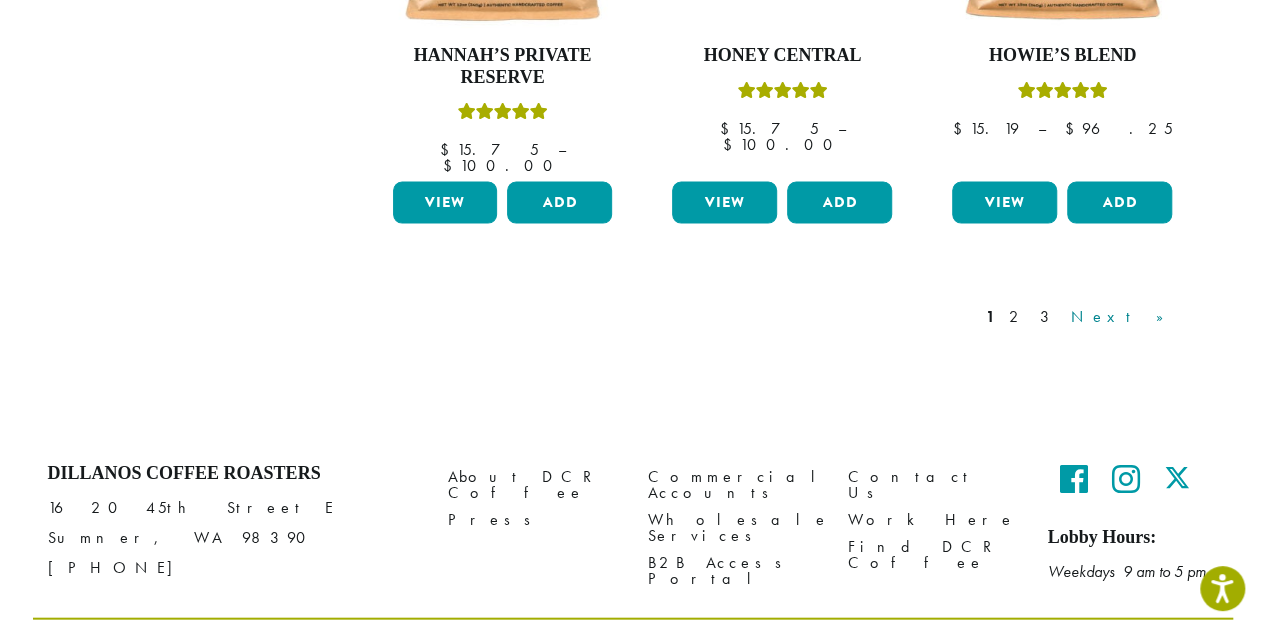 click on "Next »" at bounding box center (1124, 317) 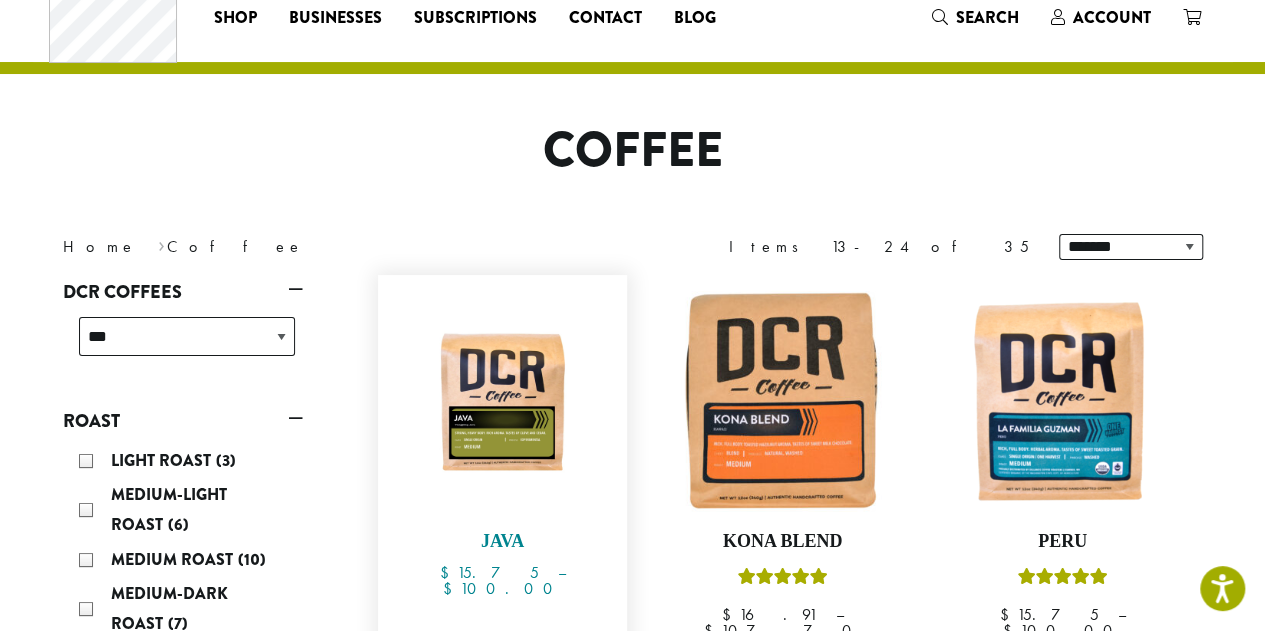 scroll, scrollTop: 0, scrollLeft: 0, axis: both 